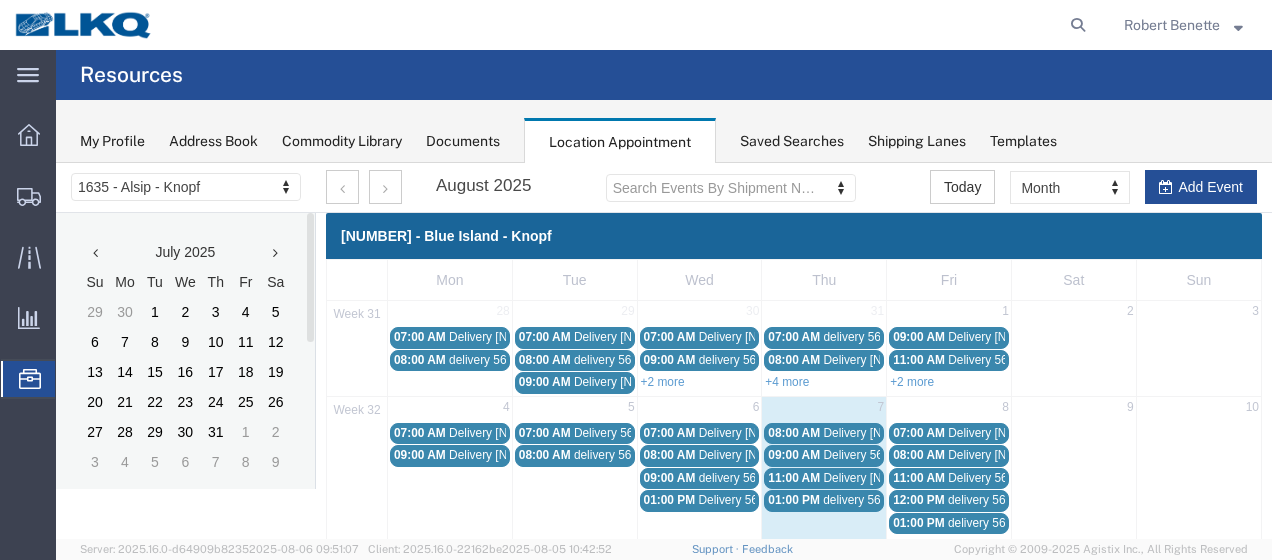scroll, scrollTop: 0, scrollLeft: 0, axis: both 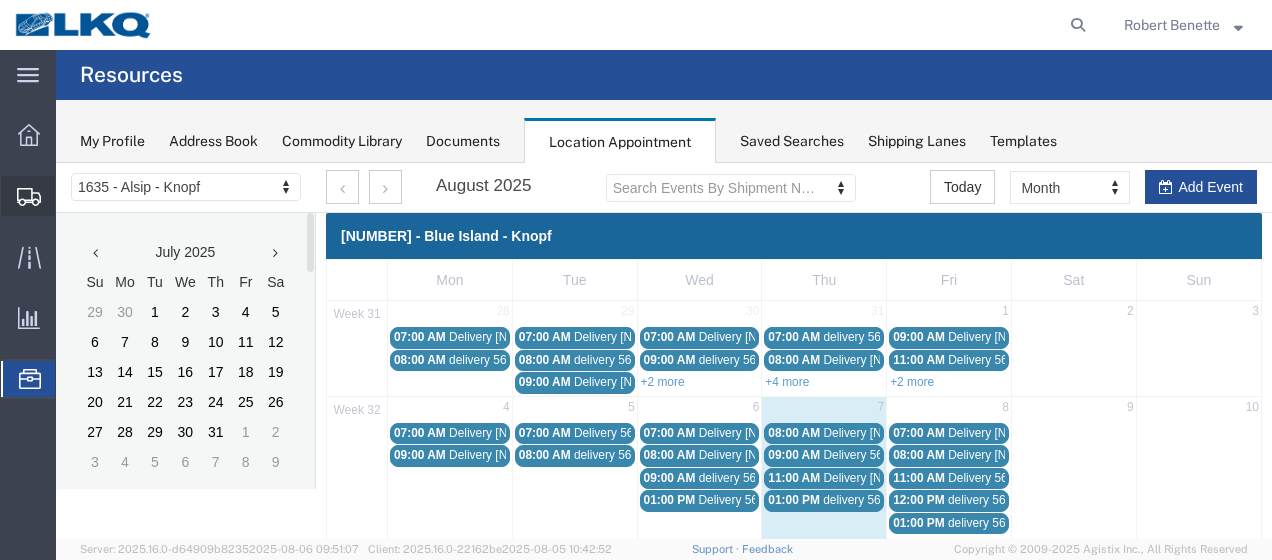 drag, startPoint x: 156, startPoint y: 225, endPoint x: 151, endPoint y: 215, distance: 11.18034 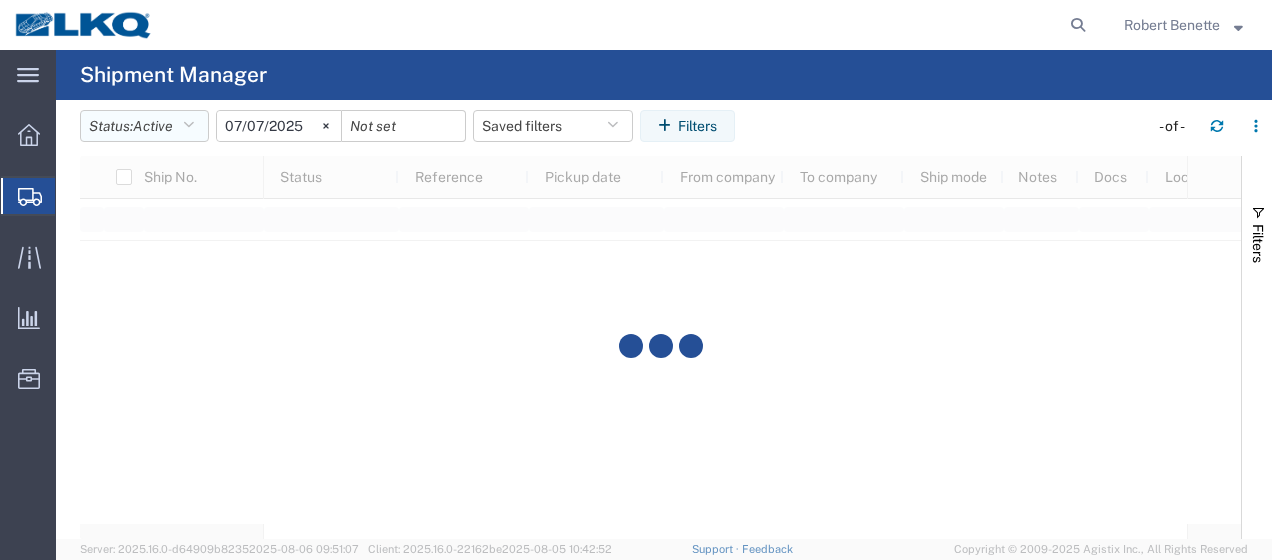 drag, startPoint x: 195, startPoint y: 121, endPoint x: 191, endPoint y: 168, distance: 47.169907 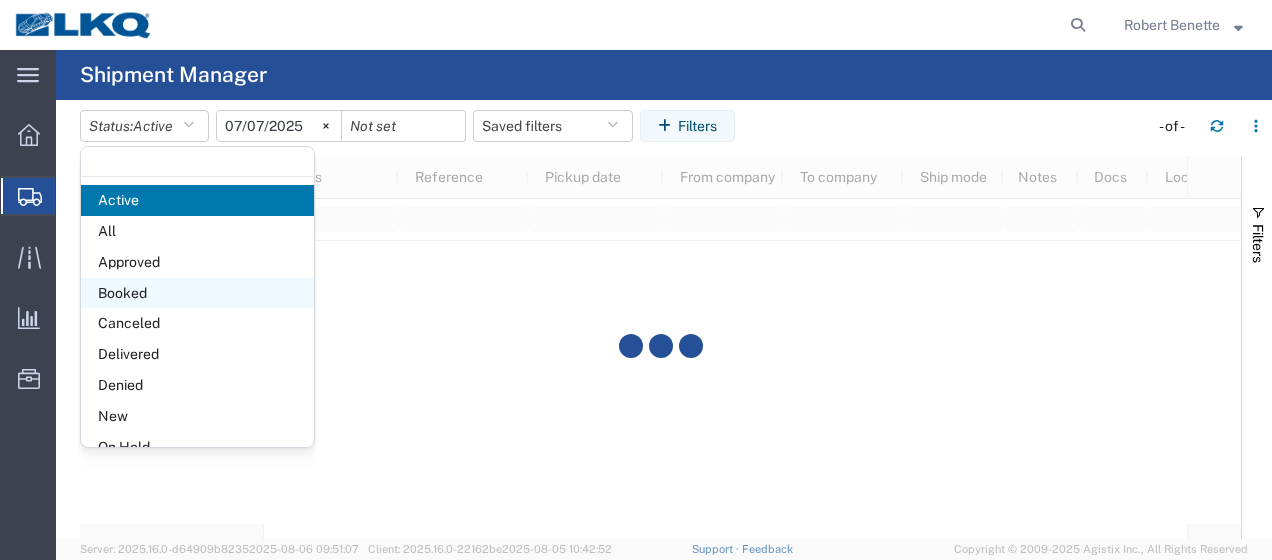 click on "Booked" 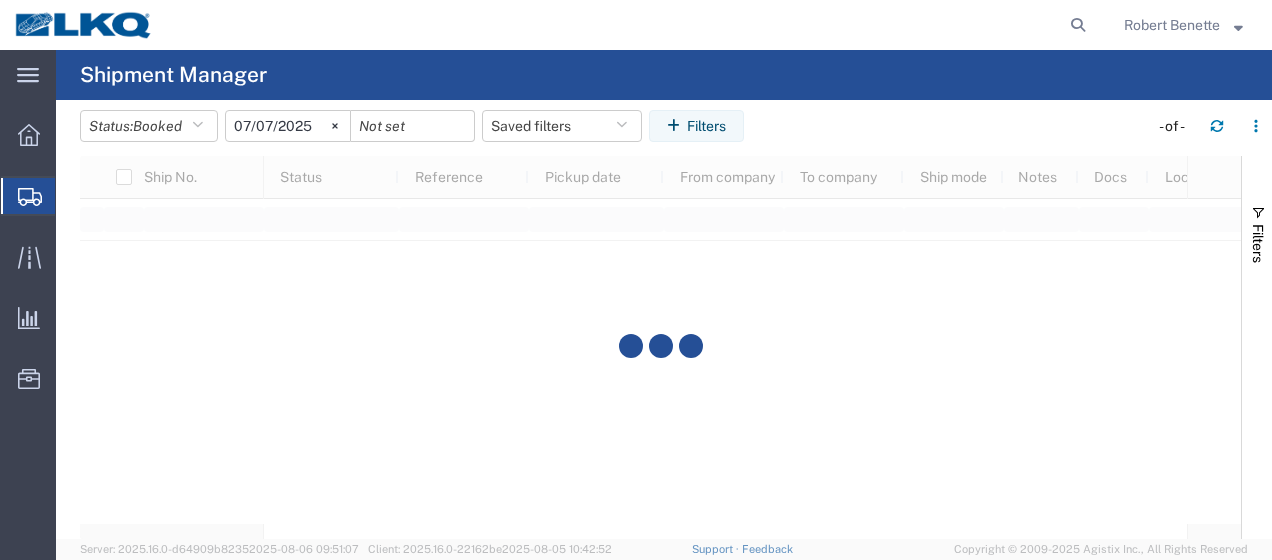 click on "2025-07-07" 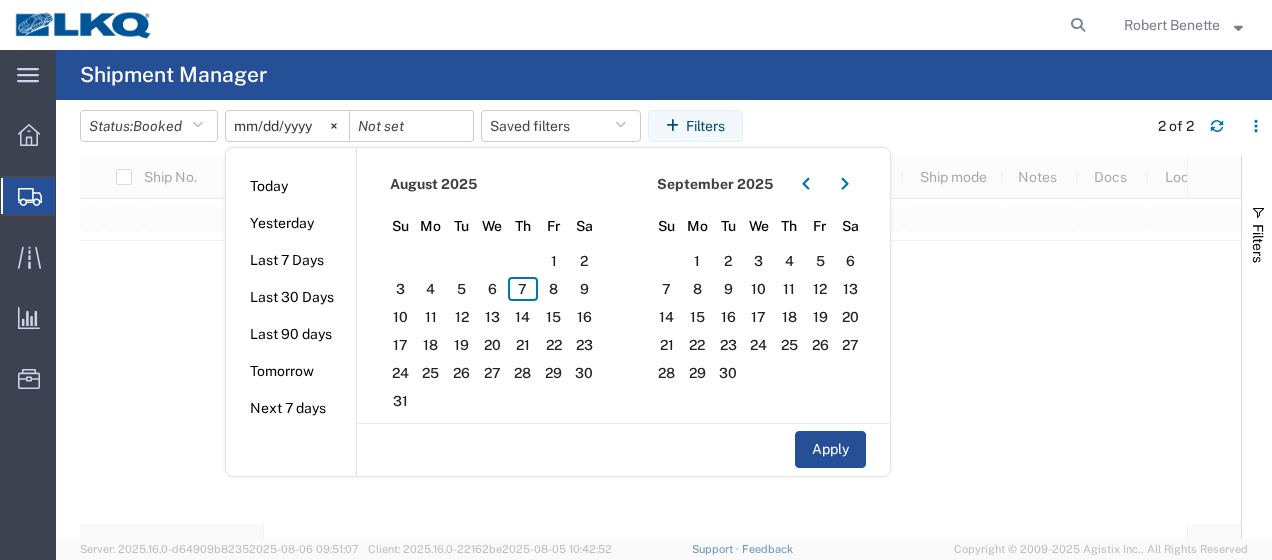 type on "2025-08-07" 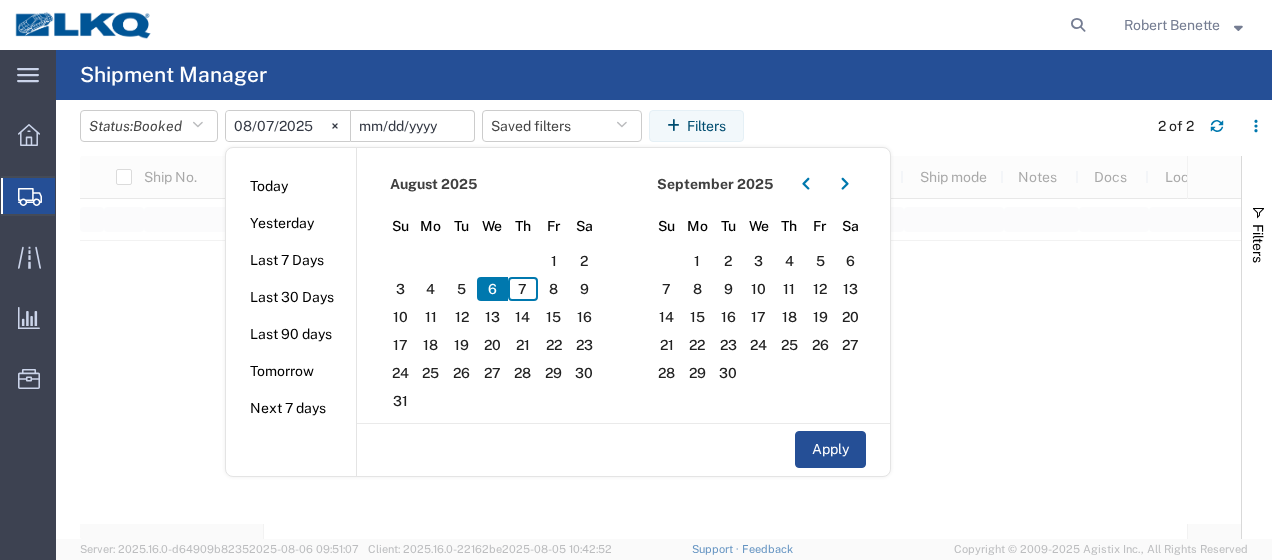 click 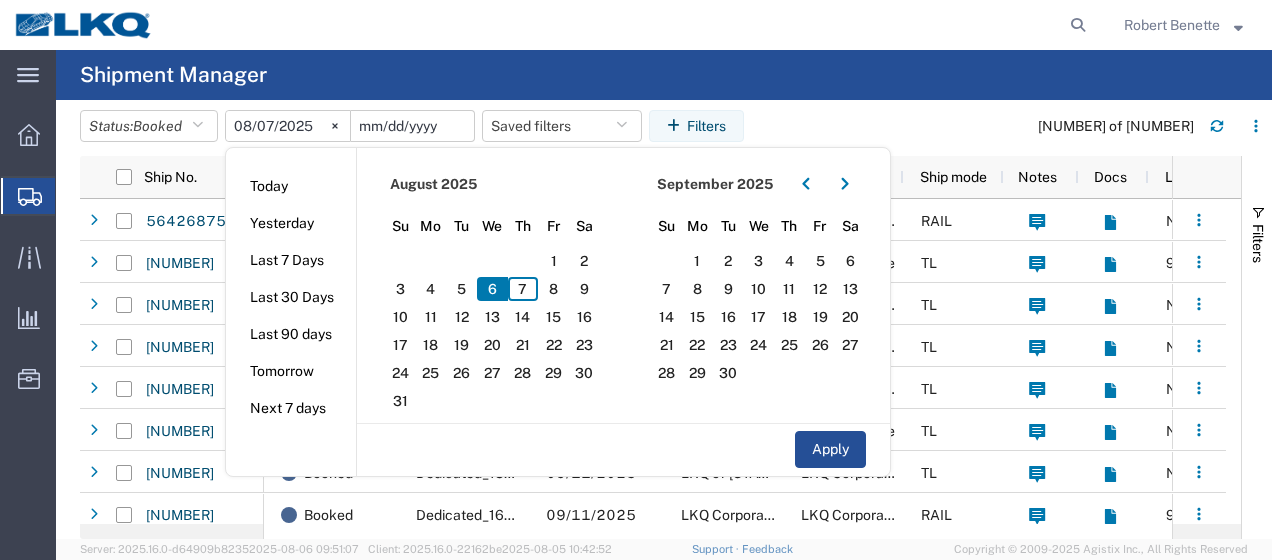 type on "2025-08-08" 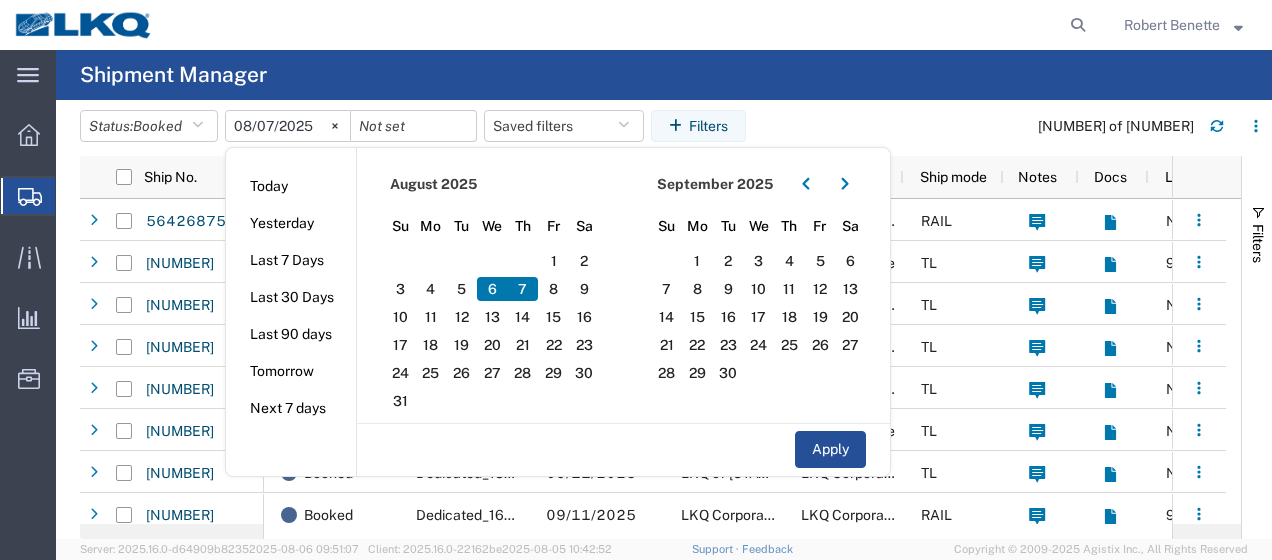click on "7" 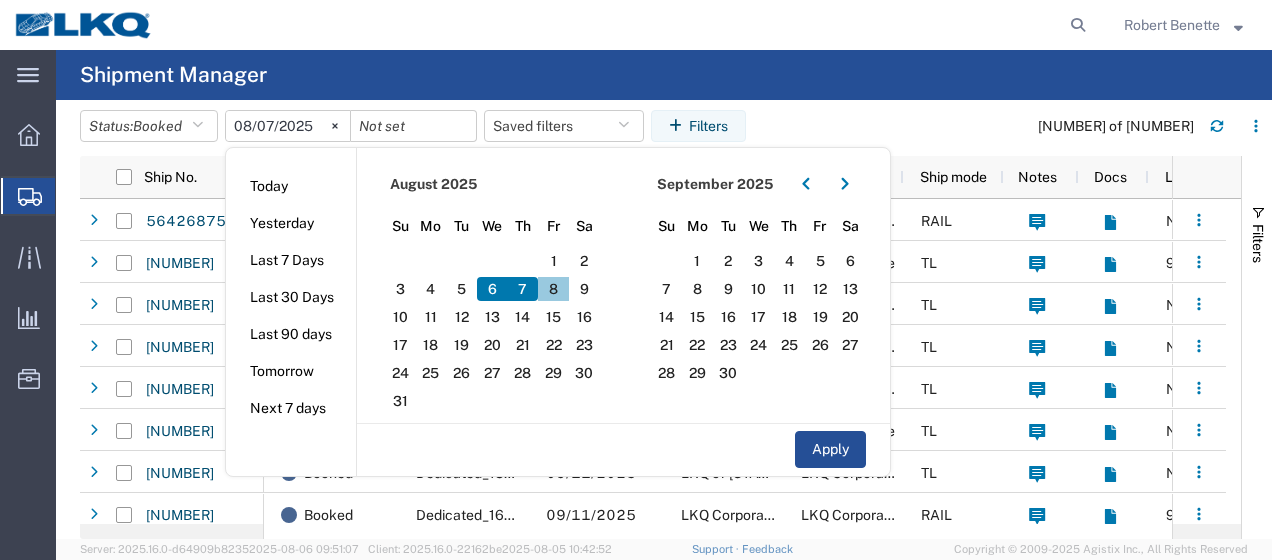 click on "8" 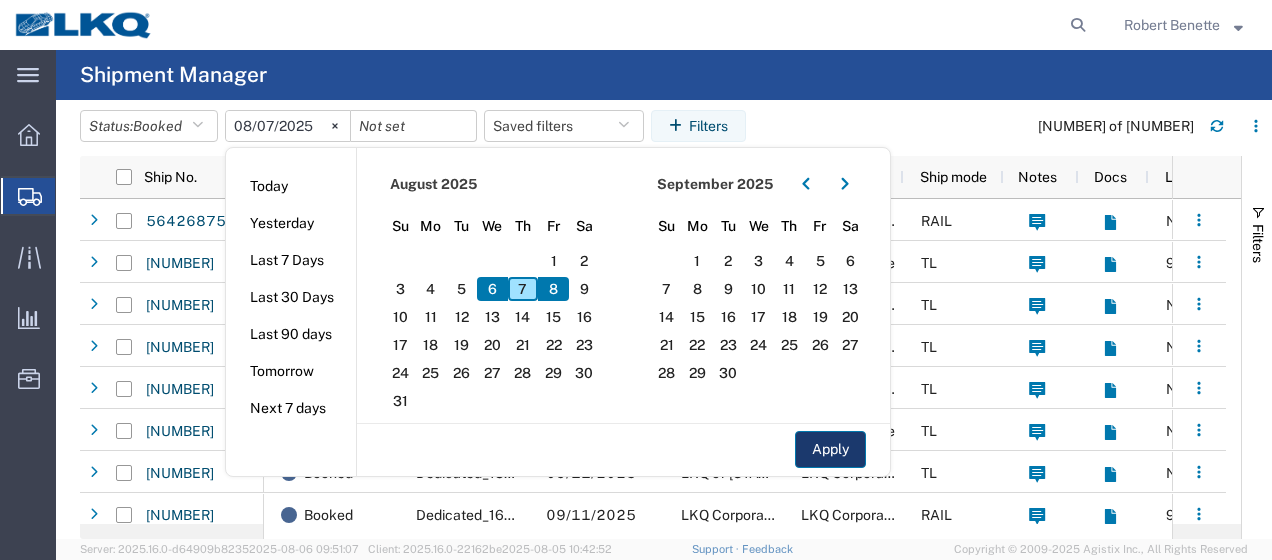 click on "Apply" 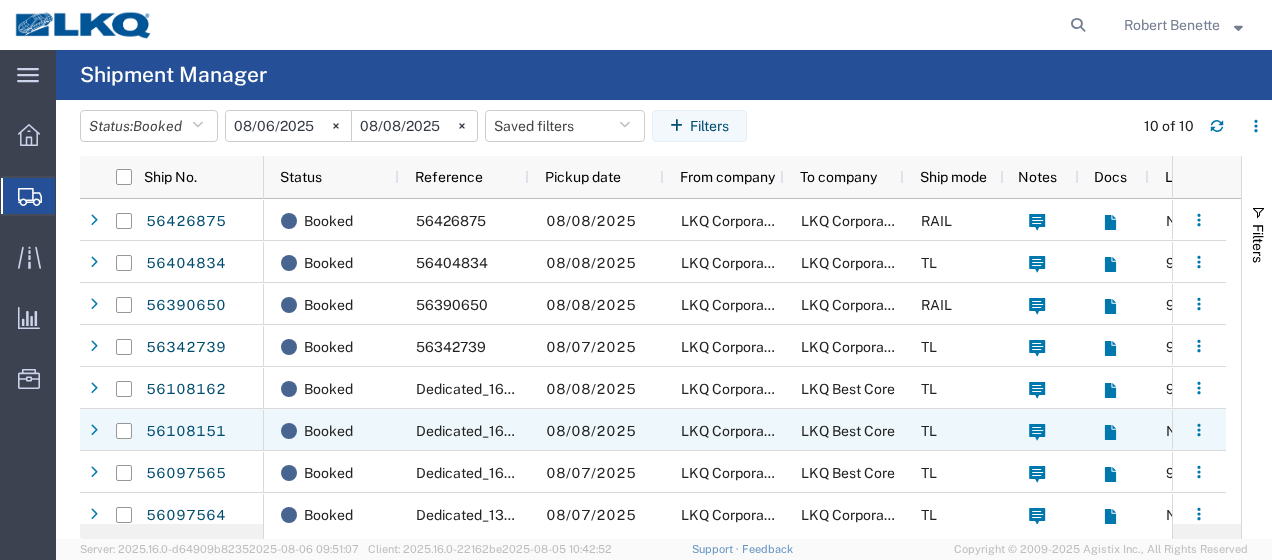 scroll, scrollTop: 51, scrollLeft: 0, axis: vertical 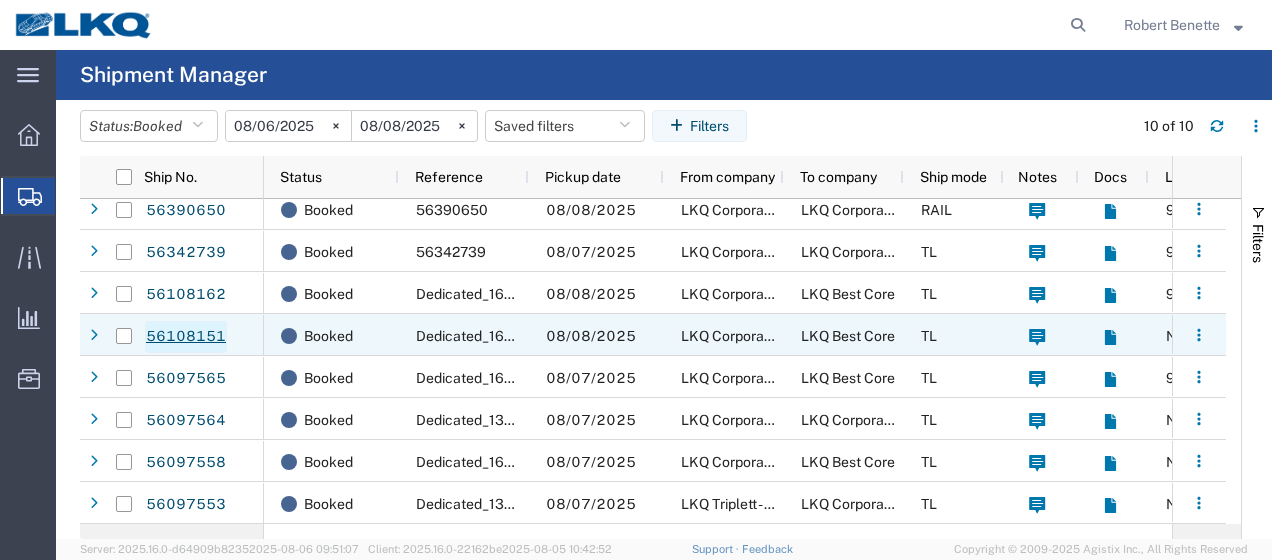 click on "56108151" 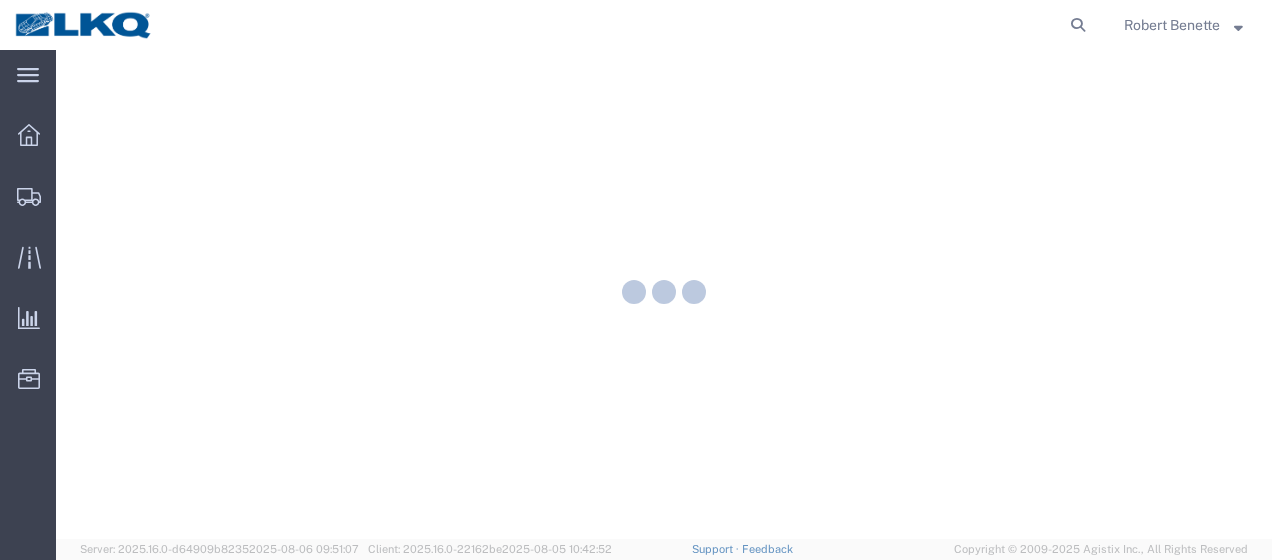 scroll, scrollTop: 0, scrollLeft: 0, axis: both 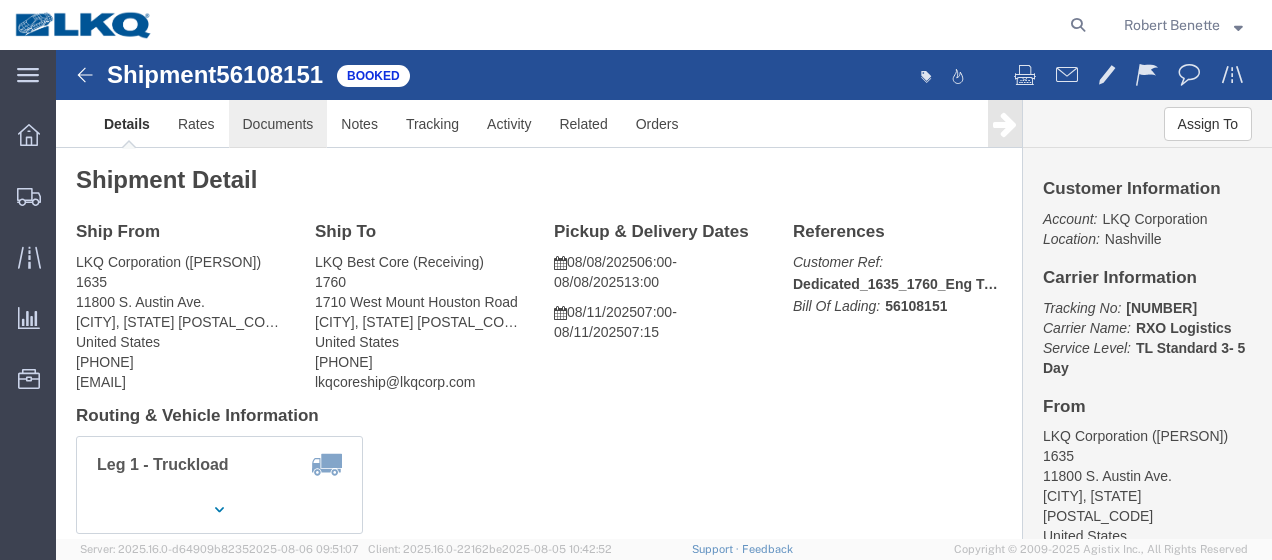 click on "Documents" 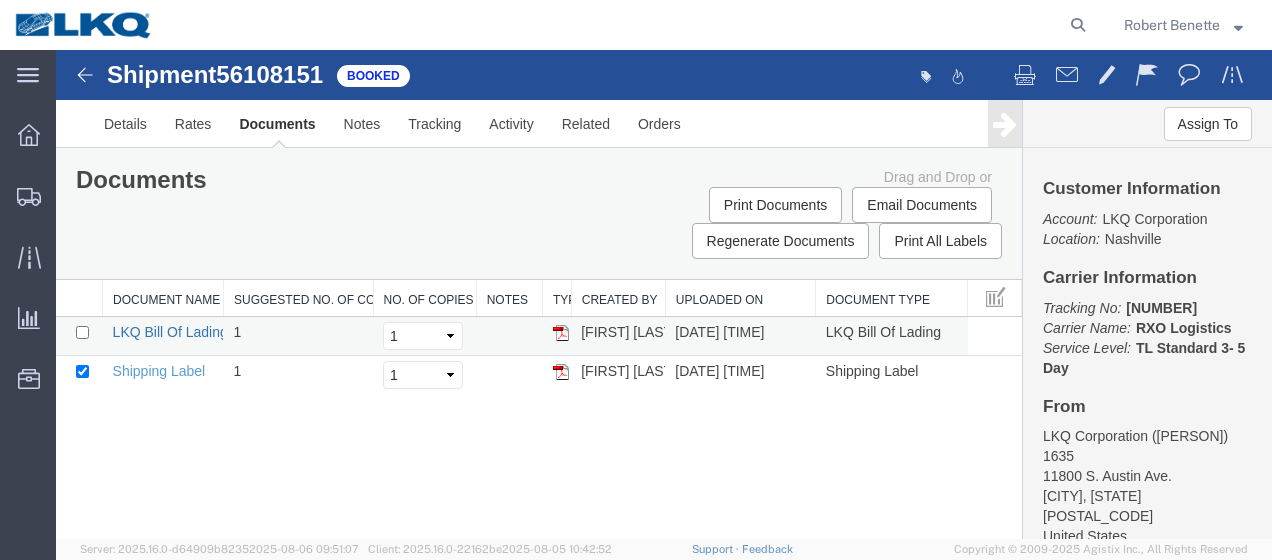 click on "LKQ Bill Of Lading" at bounding box center (170, 332) 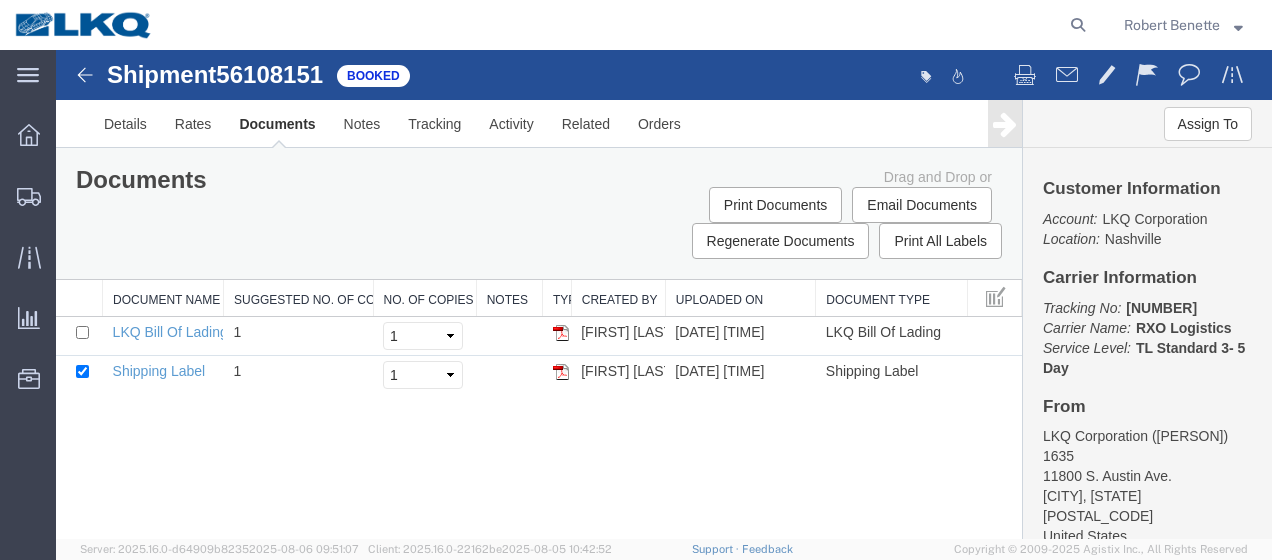 click at bounding box center (85, 75) 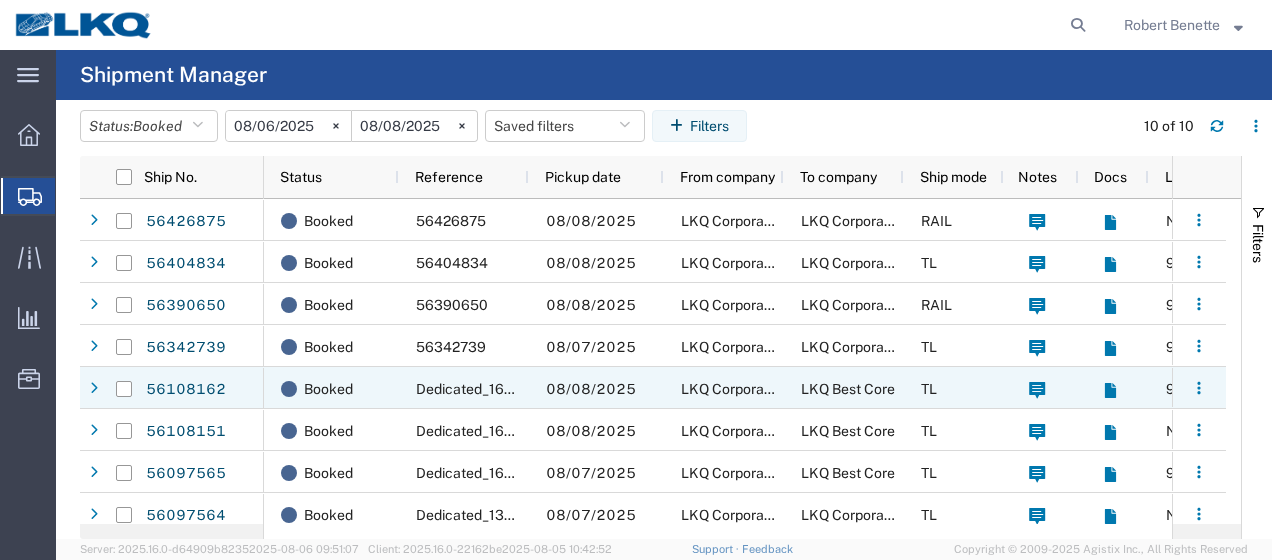 scroll, scrollTop: 67, scrollLeft: 0, axis: vertical 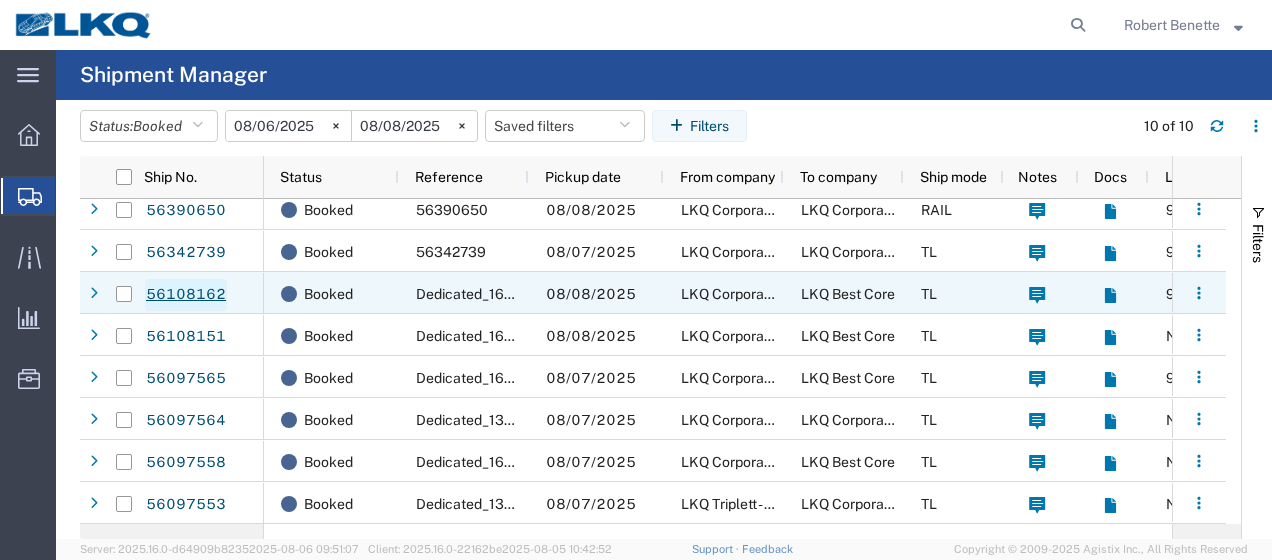 click on "56108162" 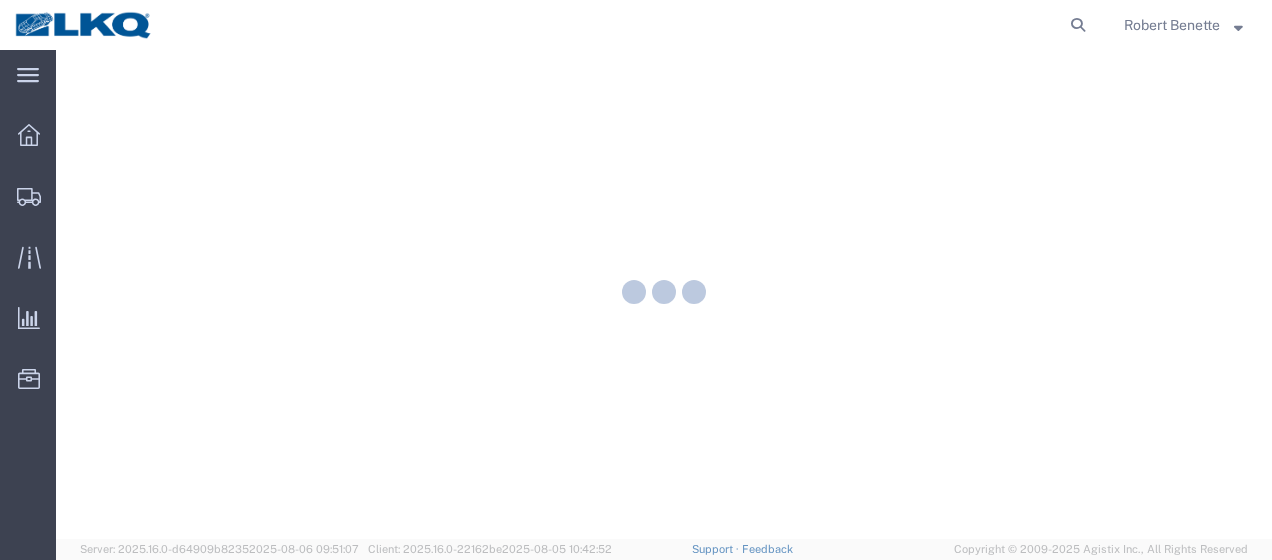 scroll, scrollTop: 0, scrollLeft: 0, axis: both 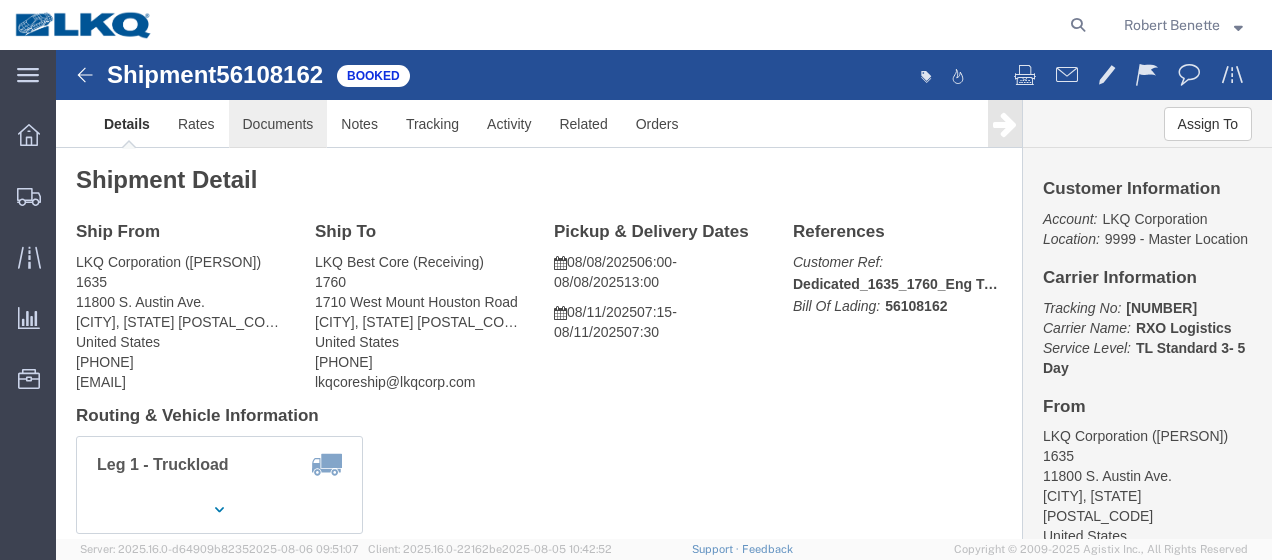 click on "Documents" 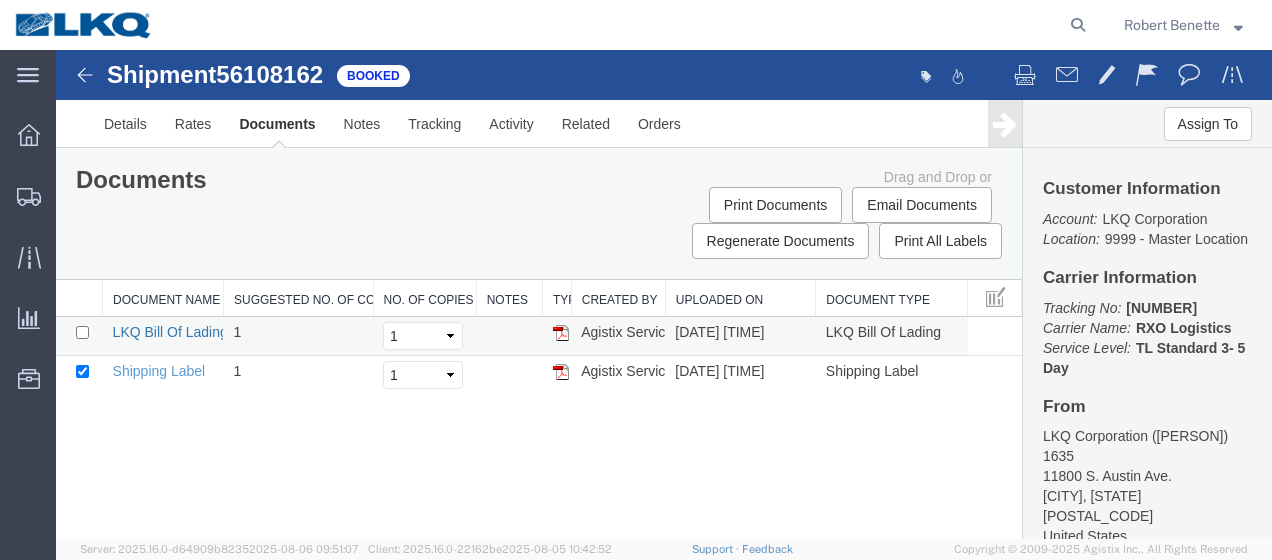 click on "LKQ Bill Of Lading" at bounding box center [170, 332] 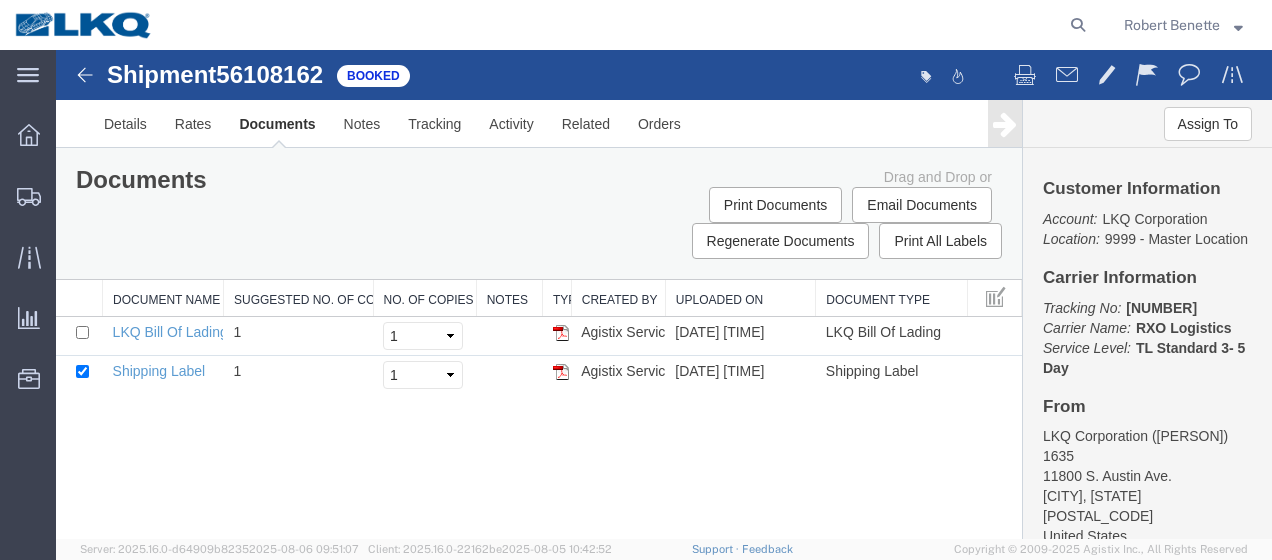 click at bounding box center [85, 75] 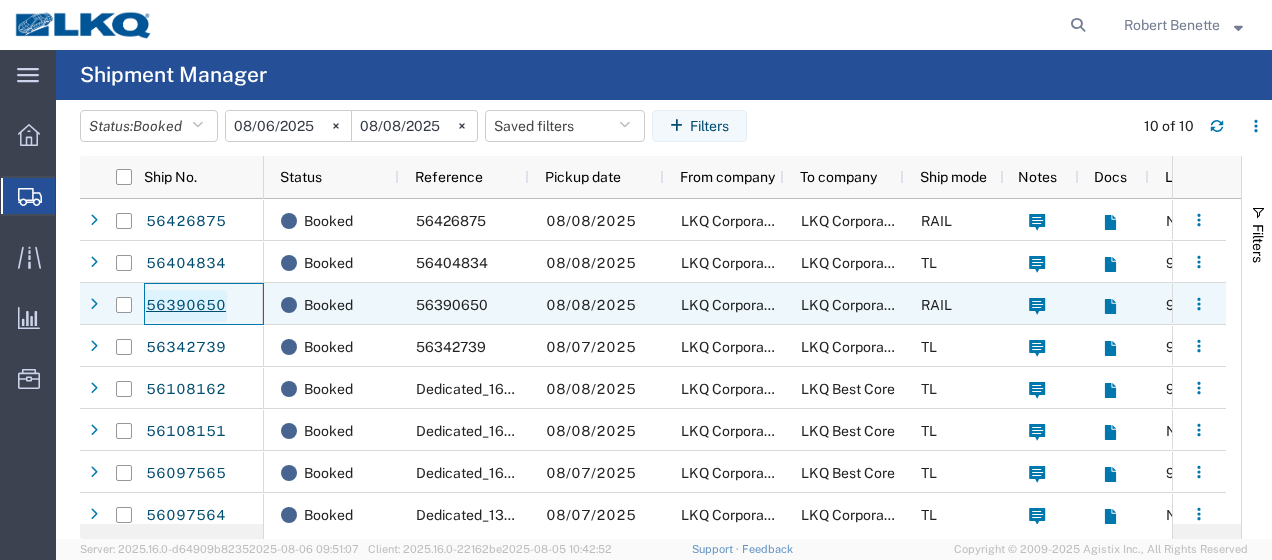 click on "56390650" 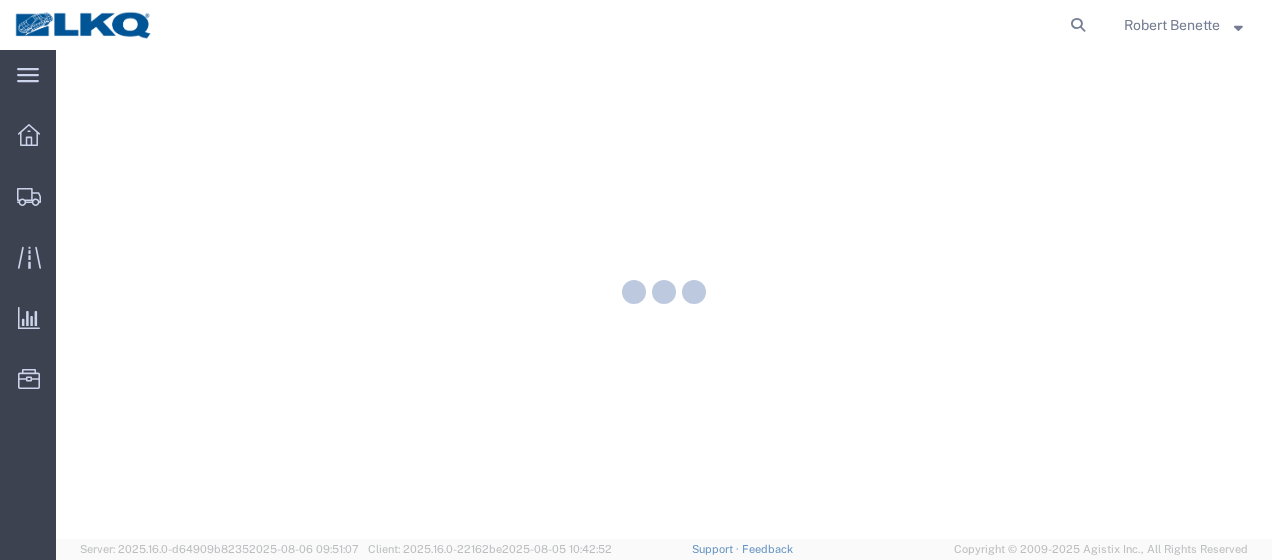 scroll, scrollTop: 0, scrollLeft: 0, axis: both 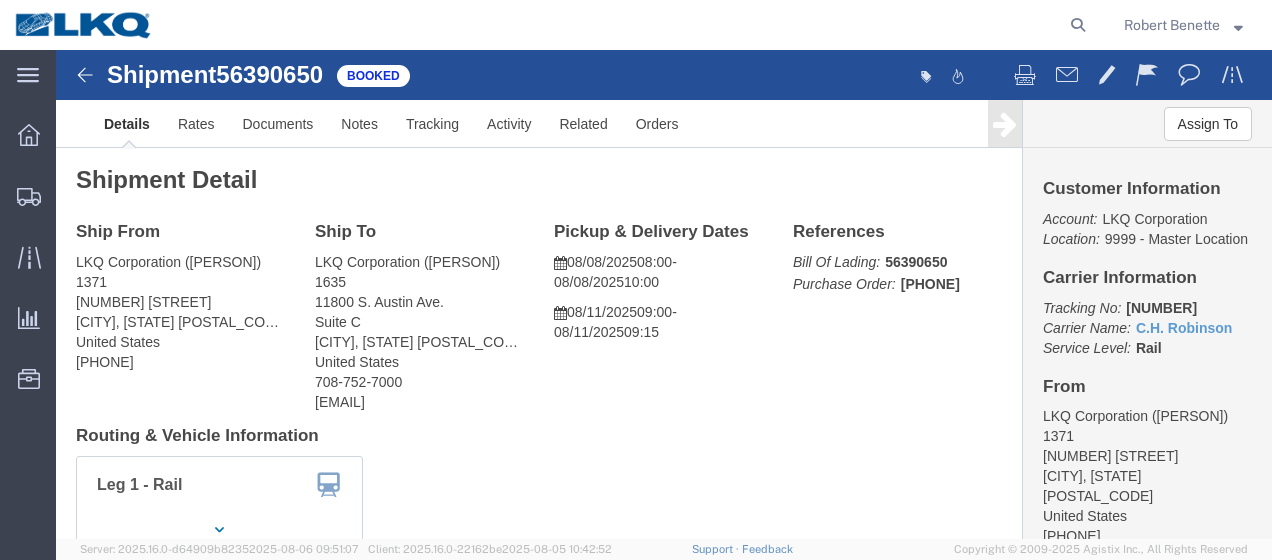 click 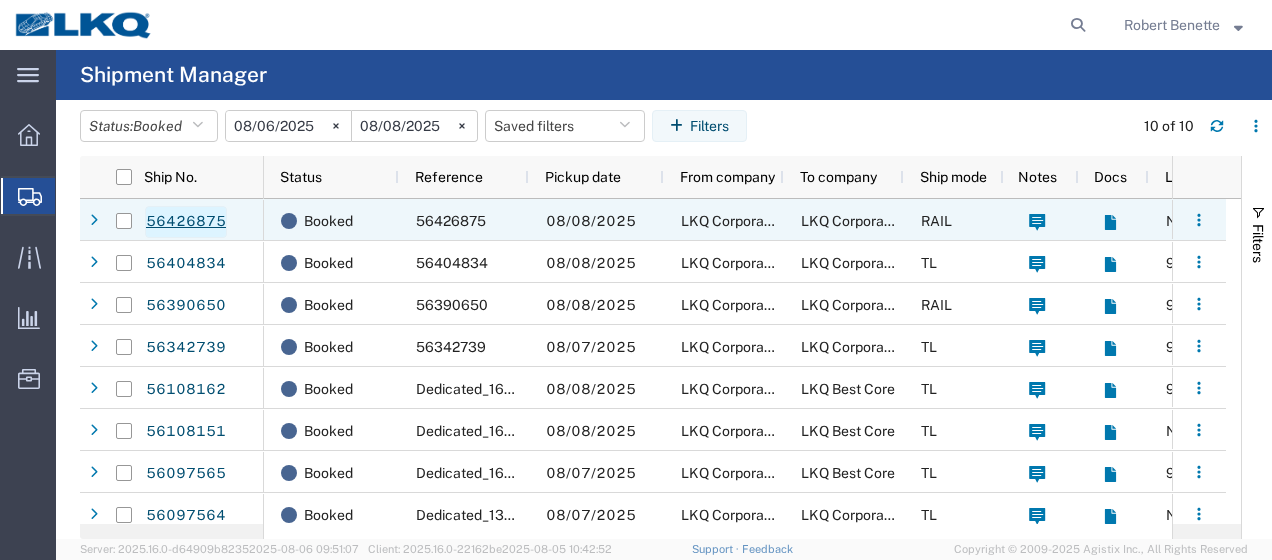 click on "56426875" 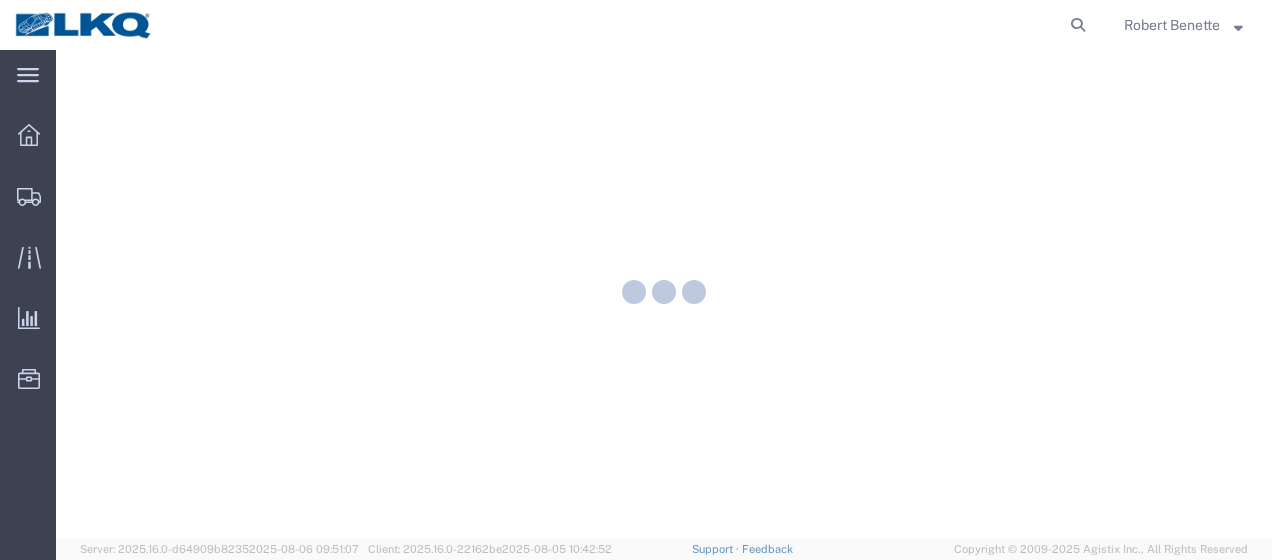 scroll, scrollTop: 0, scrollLeft: 0, axis: both 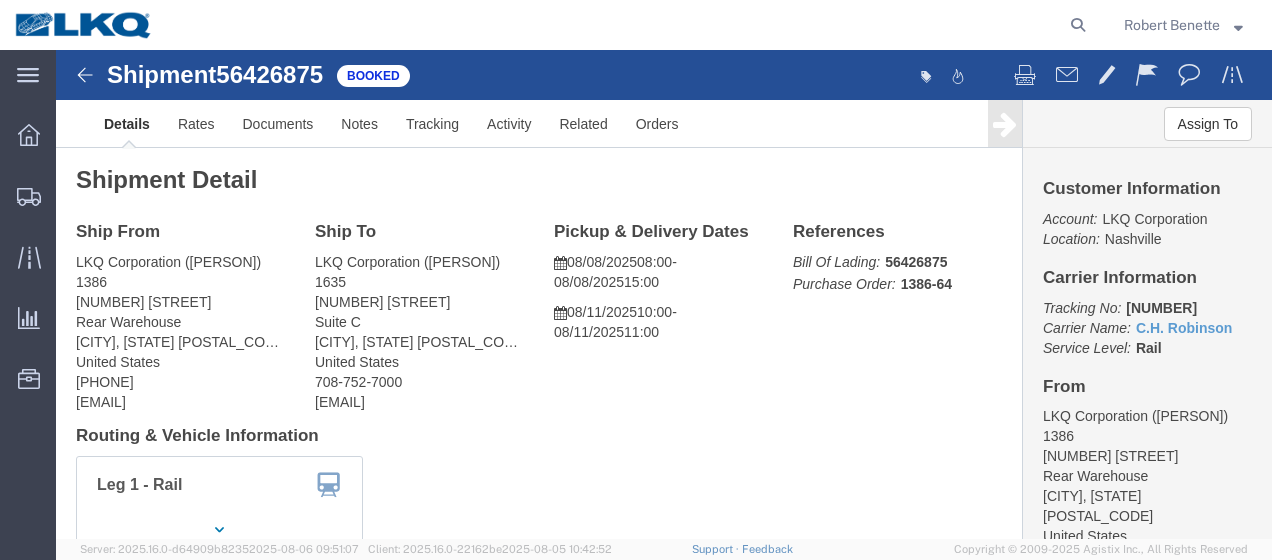 click 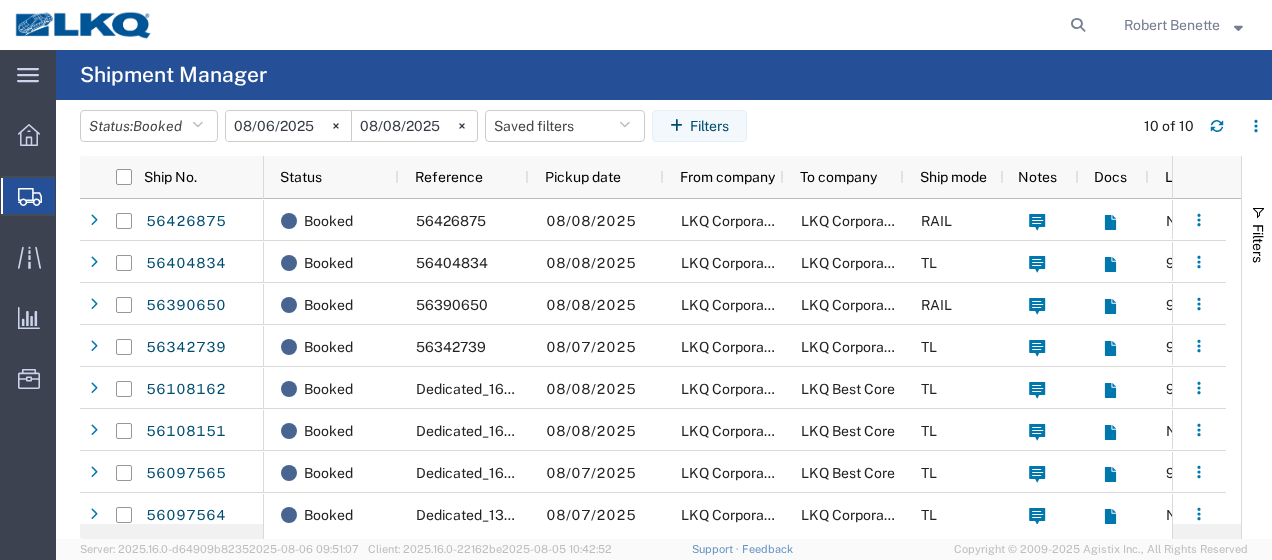 click 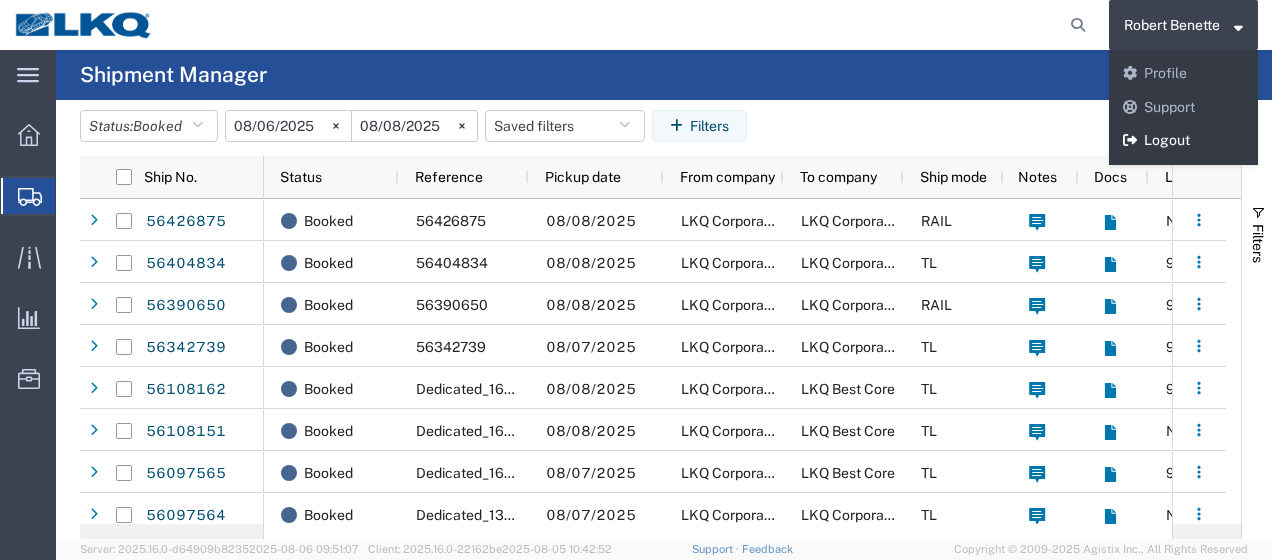 click on "Logout" 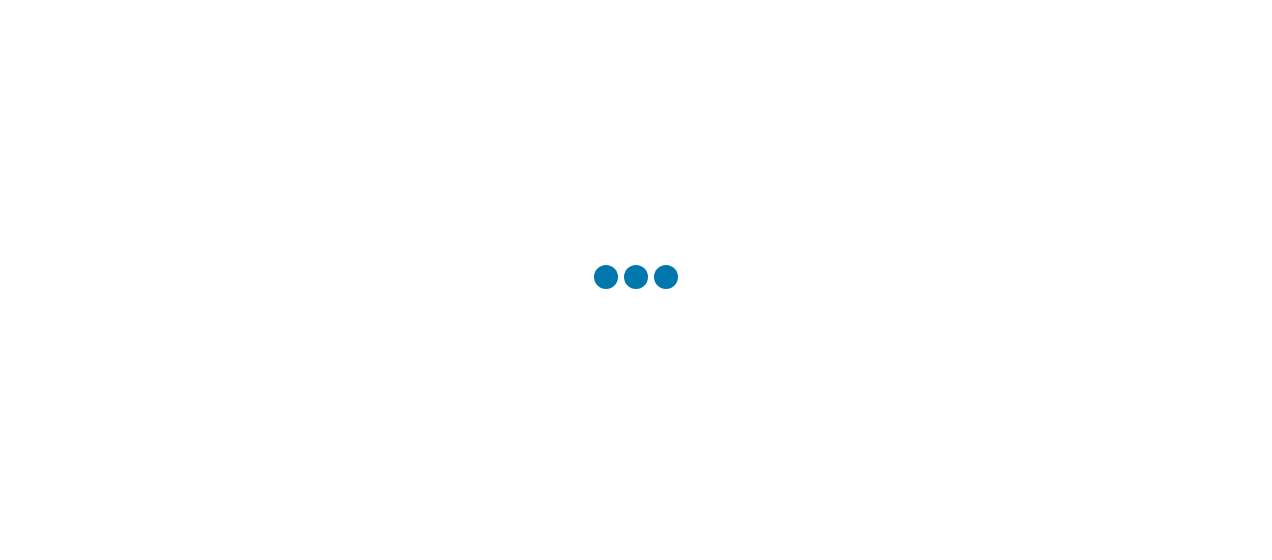 scroll, scrollTop: 0, scrollLeft: 0, axis: both 